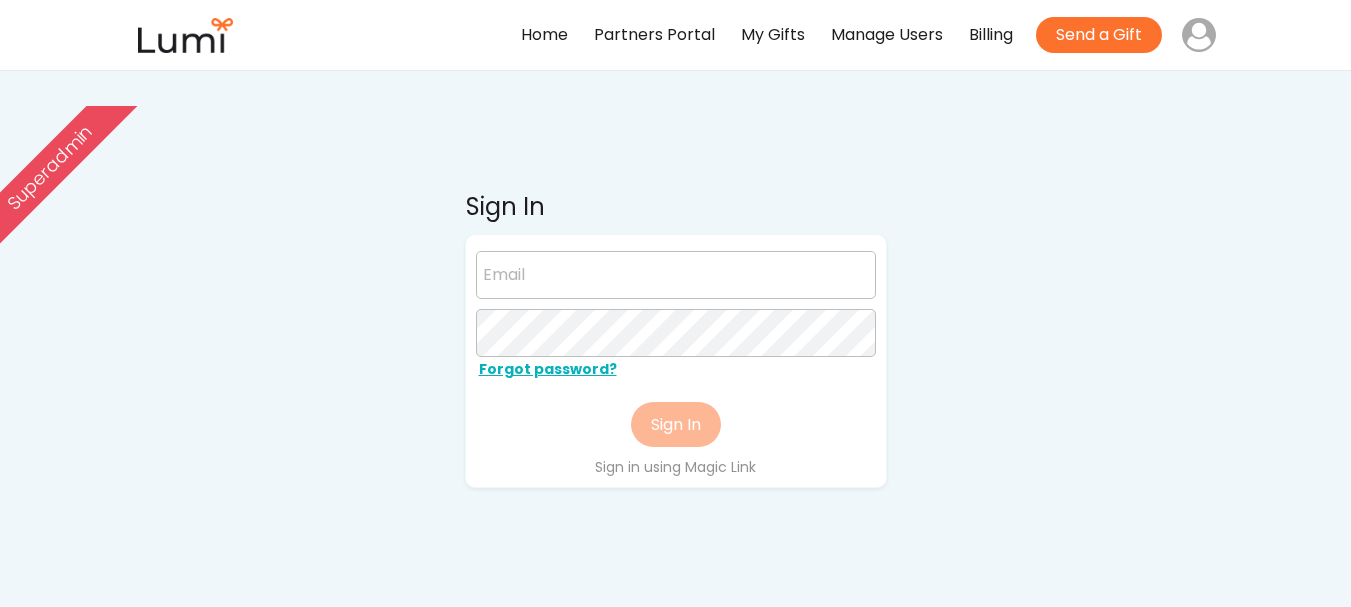 scroll, scrollTop: 0, scrollLeft: 0, axis: both 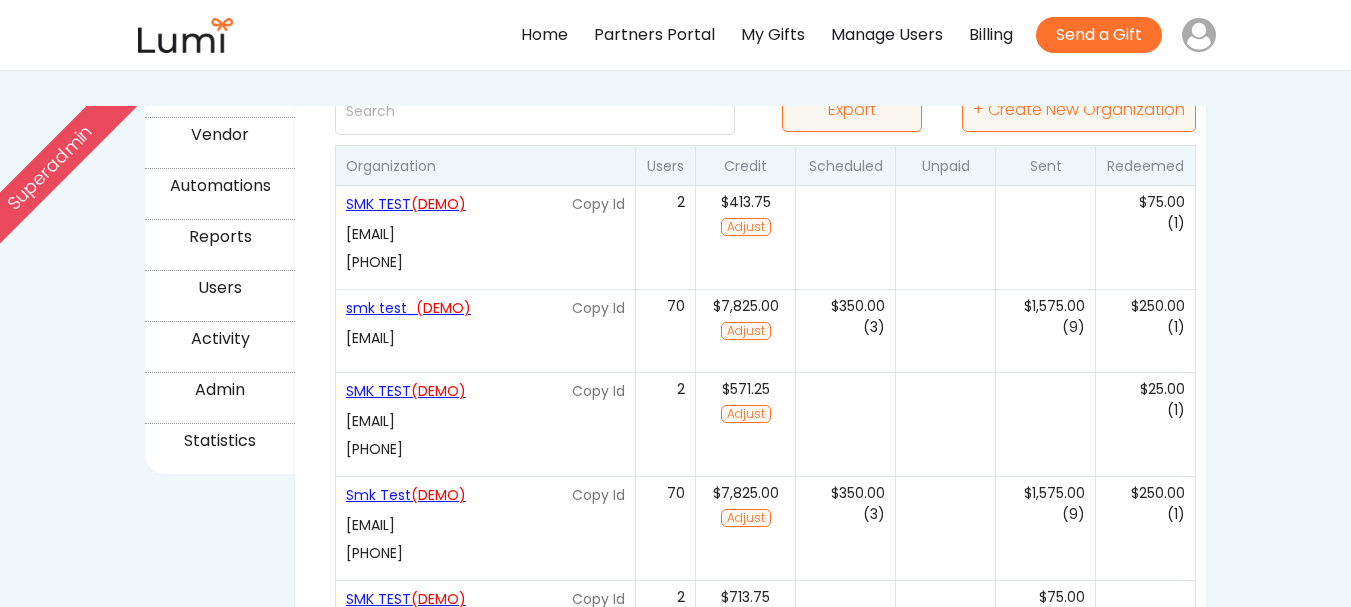 click on "(DEMO)" at bounding box center (443, 308) 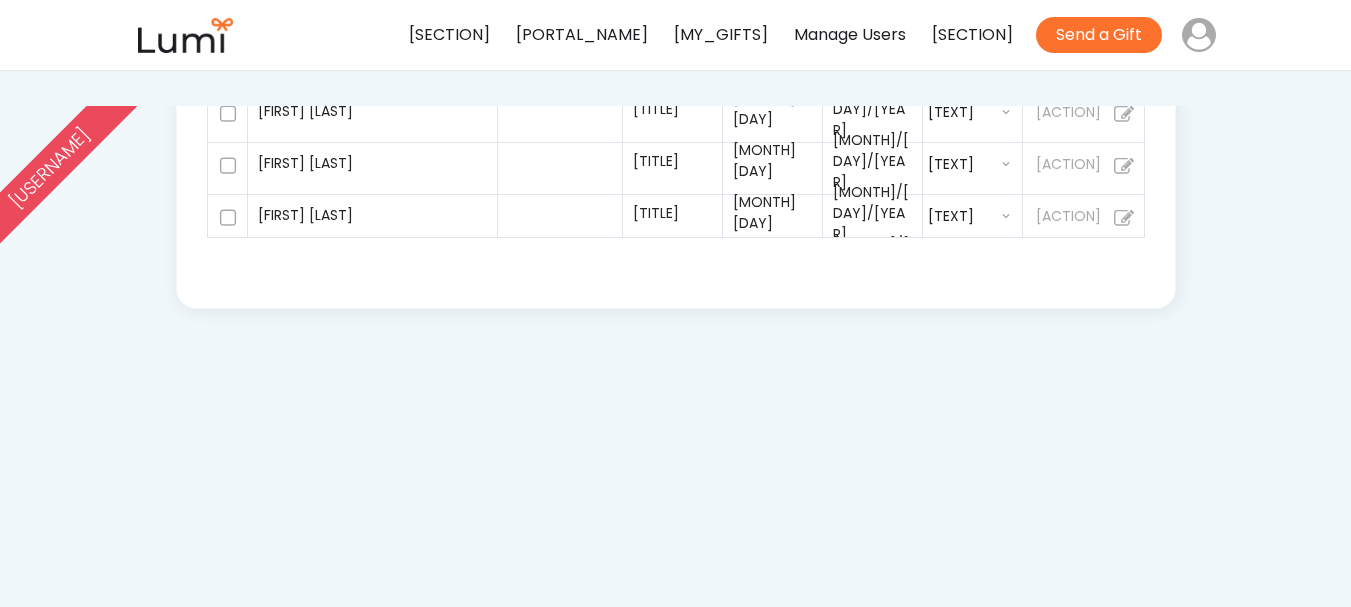 scroll, scrollTop: 455, scrollLeft: 0, axis: vertical 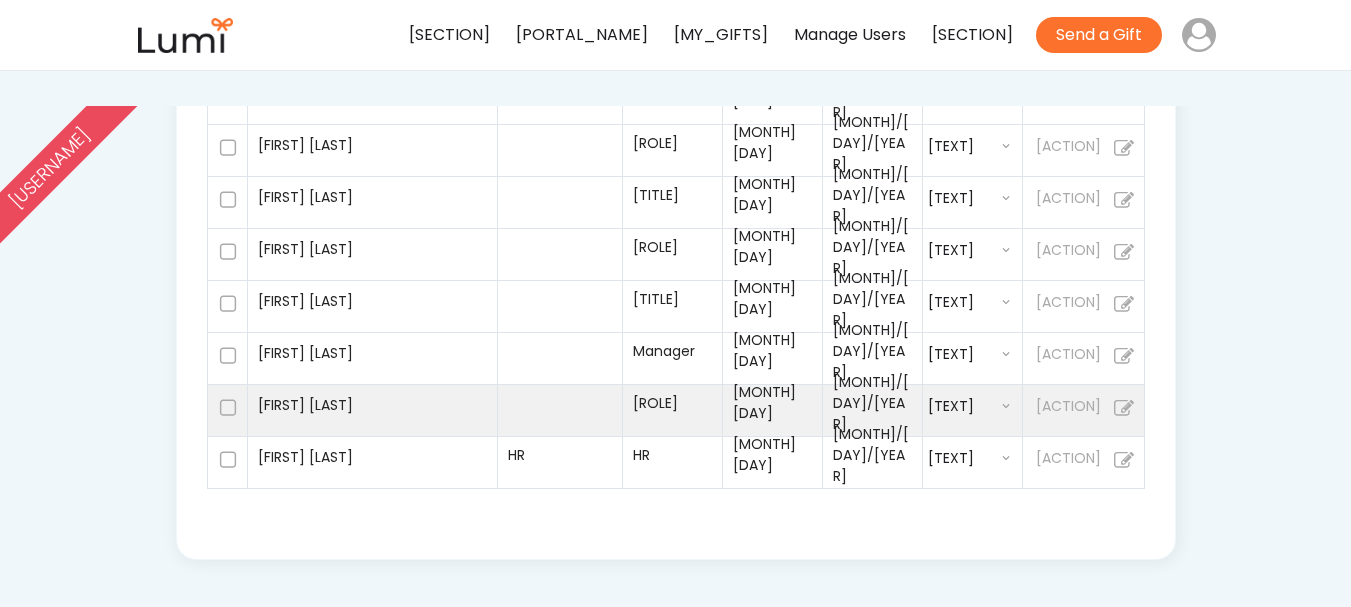 click on "[FIRST] [LAST]" at bounding box center [372, 408] 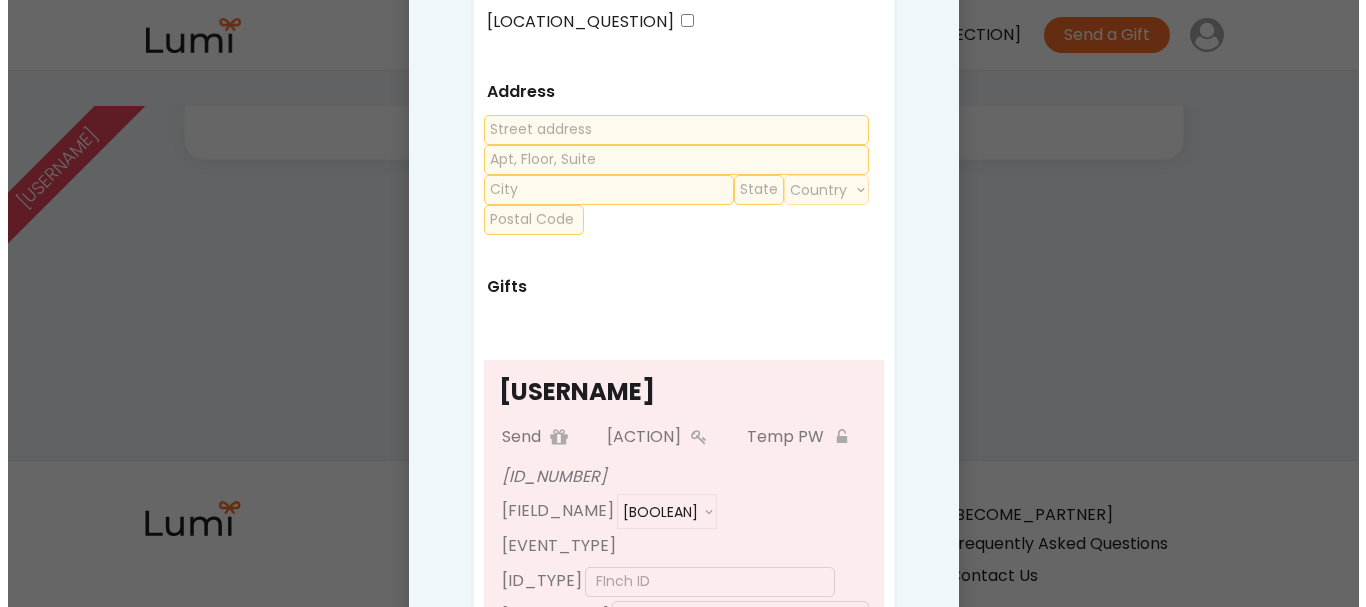 scroll, scrollTop: 950, scrollLeft: 0, axis: vertical 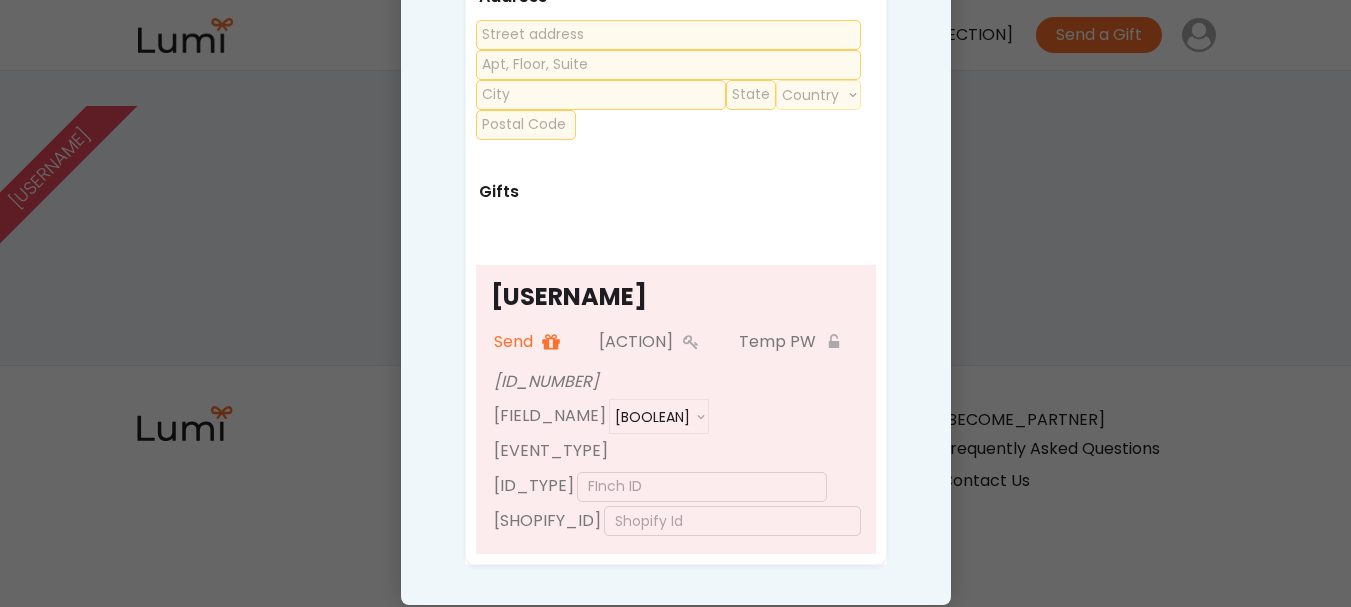 click at bounding box center [551, 341] 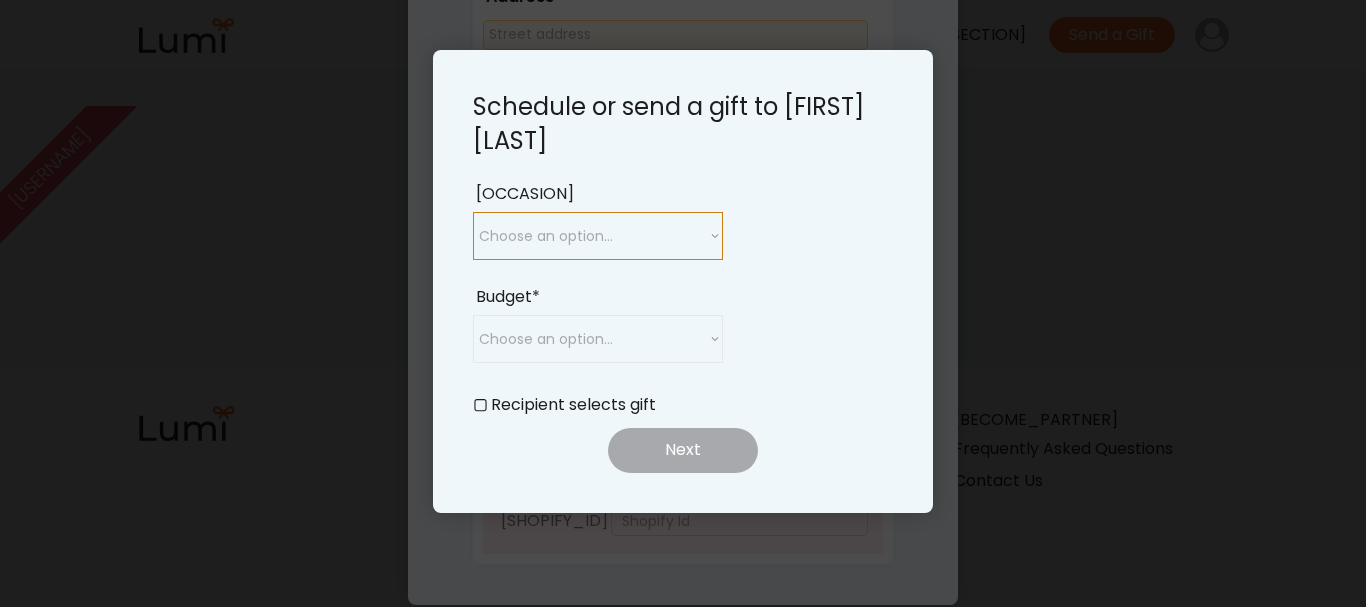 click on "Choose an option... [OCCASION] [OCCASION] [OCCASION] [OCCASION] [OCCASION] [OCCASION] [OCCASION] [OCCASION]" at bounding box center (598, 236) 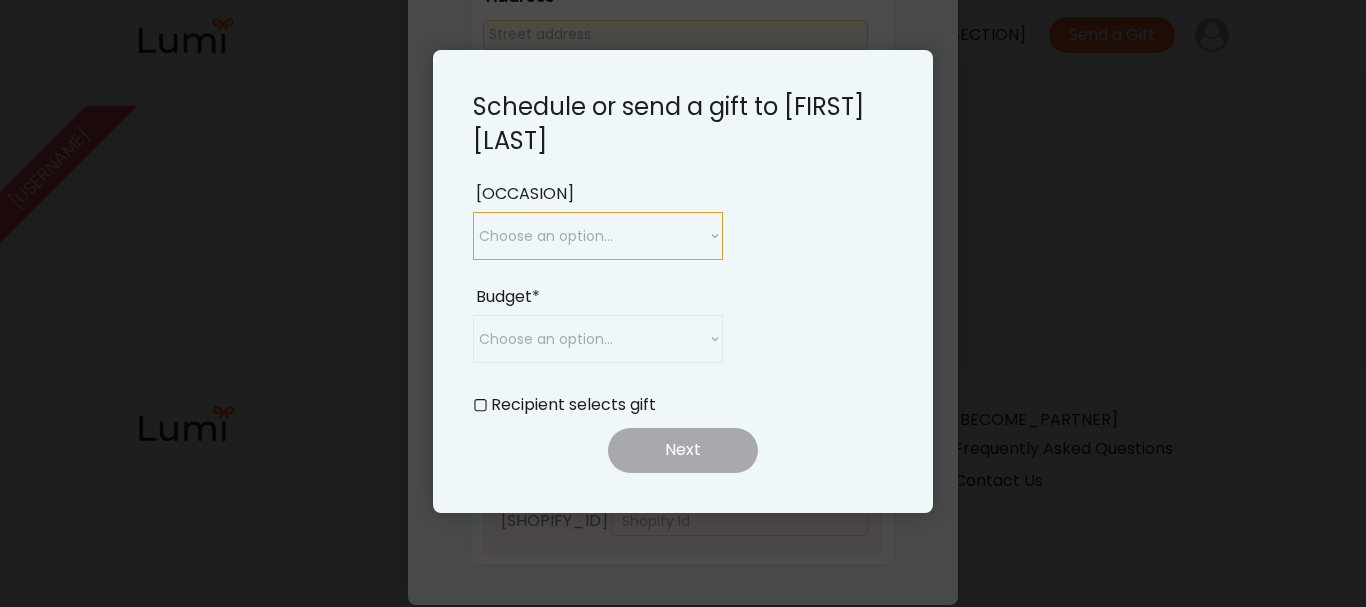 select on "[EVENT_TYPE]" 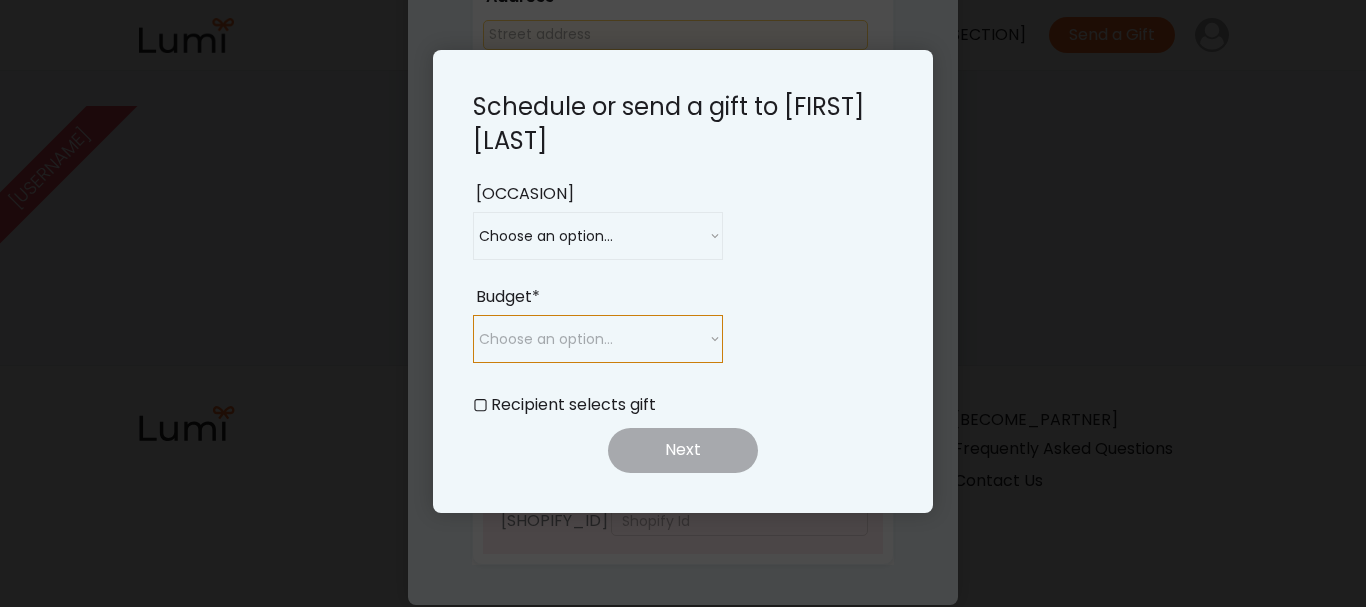click on "Choose an option... [CURRENCY][NUMBER] [CURRENCY][NUMBER] [CURRENCY][NUMBER] [CURRENCY][NUMBER] [CURRENCY][NUMBER] [CURRENCY][NUMBER] [CURRENCY][NUMBER] [CURRENCY][NUMBER]" at bounding box center [598, 339] 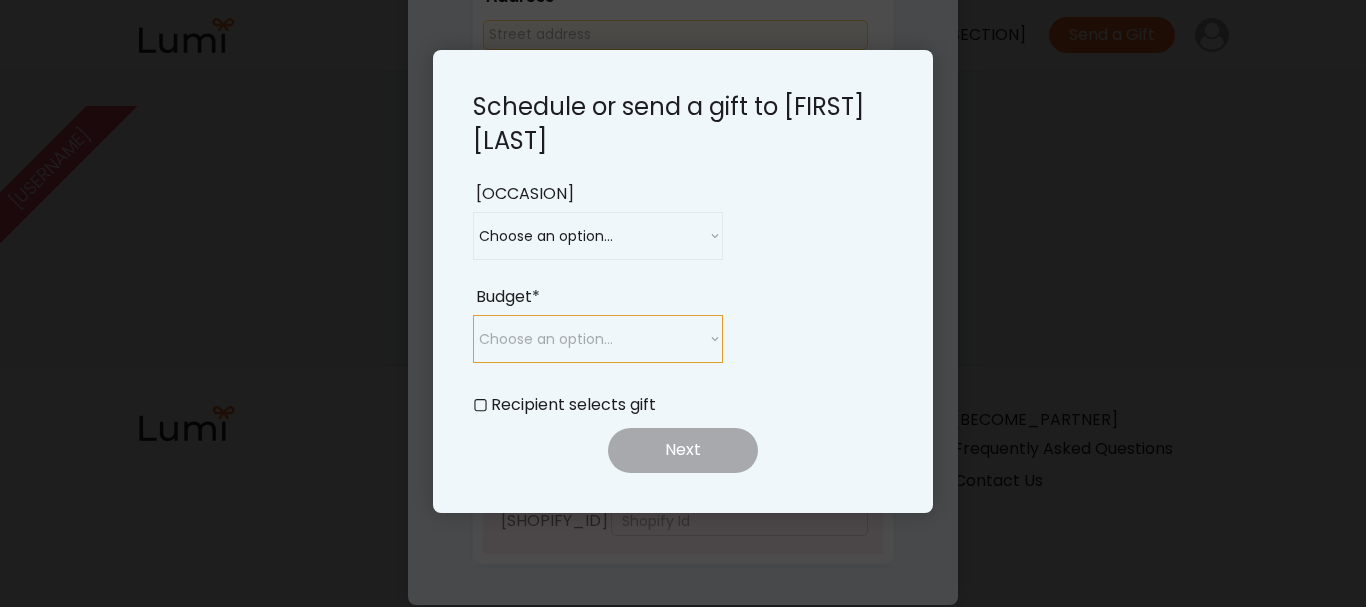 select on "[NUMBER]" 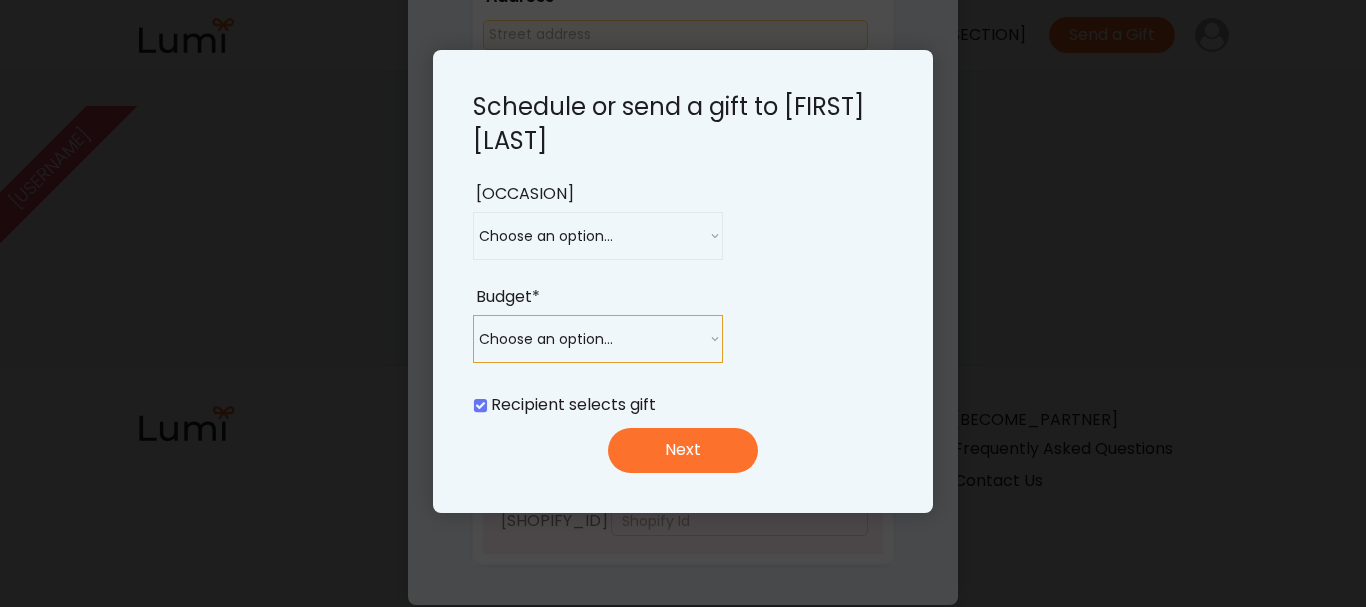 click on "Choose an option... [CURRENCY][NUMBER] [CURRENCY][NUMBER] [CURRENCY][NUMBER] [CURRENCY][NUMBER] [CURRENCY][NUMBER] [CURRENCY][NUMBER] [CURRENCY][NUMBER] [CURRENCY][NUMBER]" at bounding box center (598, 339) 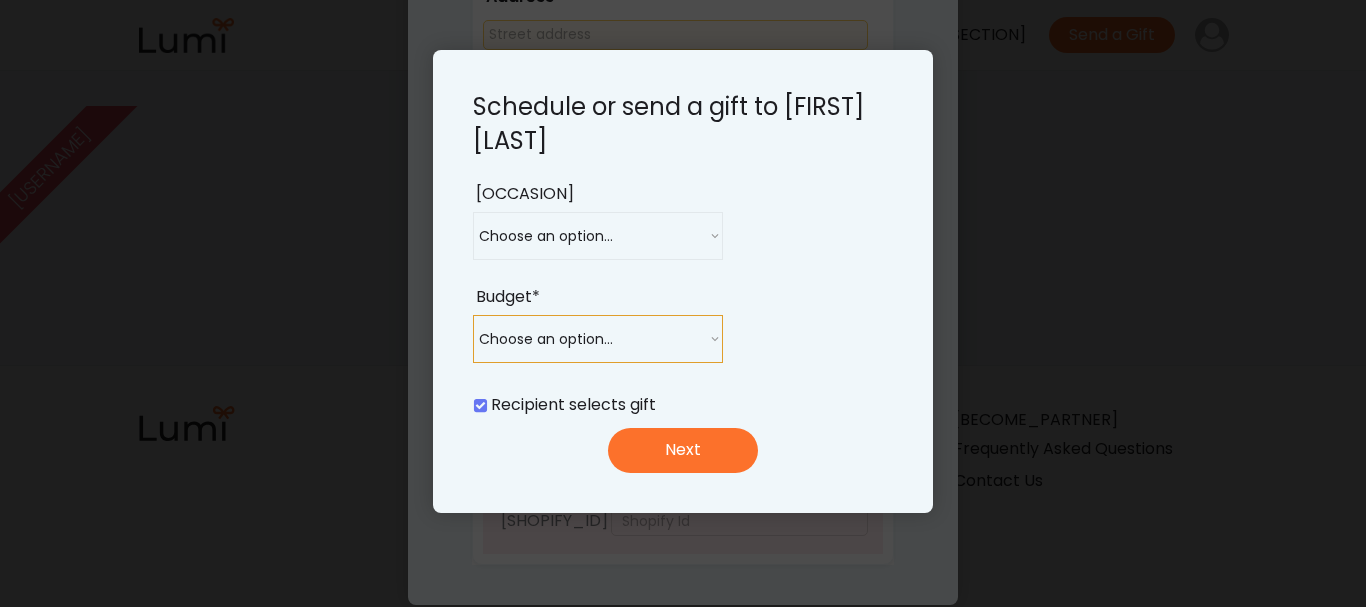 click on "Schedule or send a gift to [FIRST] [LAST] Occasion* Choose an option... [OCCASION] [OCCASION] [OCCASION] [OCCASION] [OCCASION] [OCCASION] [OCCASION] [OCCASION] Budget* Choose an option... [CURRENCY][NUMBER] [CURRENCY][NUMBER] [CURRENCY][NUMBER] [CURRENCY][NUMBER] [CURRENCY][NUMBER] [CURRENCY][NUMBER] [CURRENCY][NUMBER] [CURRENCY][NUMBER] Recipient selects gift Next" at bounding box center [683, 281] 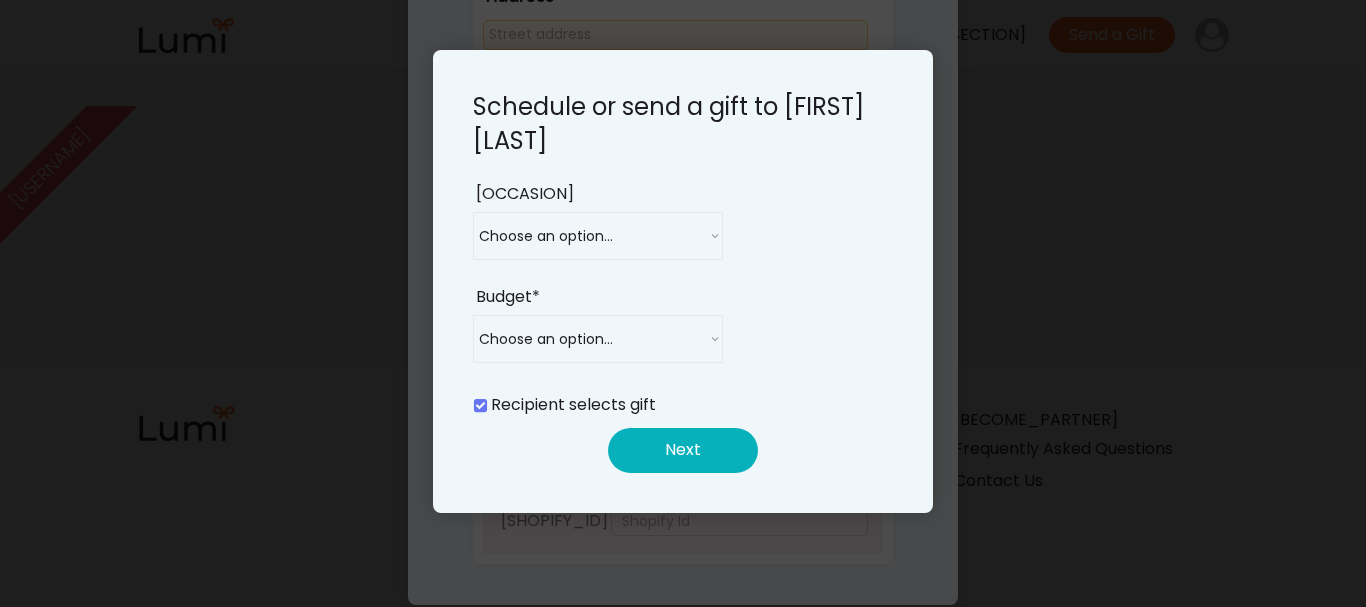 click on "Next" at bounding box center [683, 450] 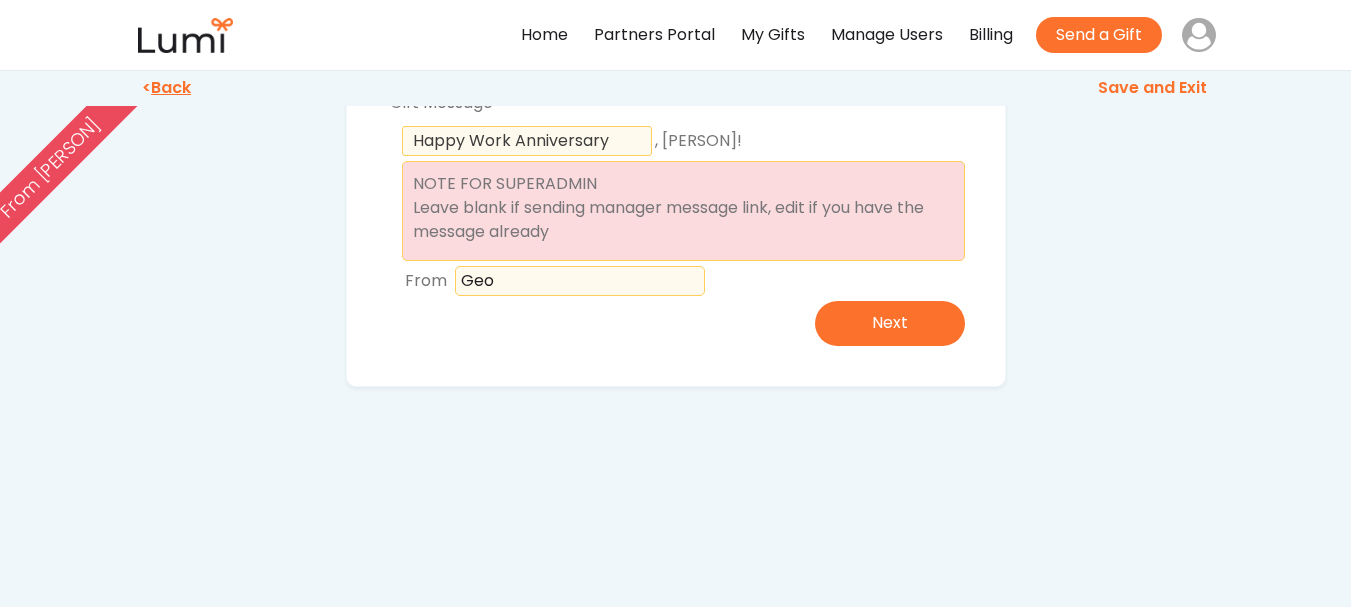 scroll, scrollTop: 300, scrollLeft: 0, axis: vertical 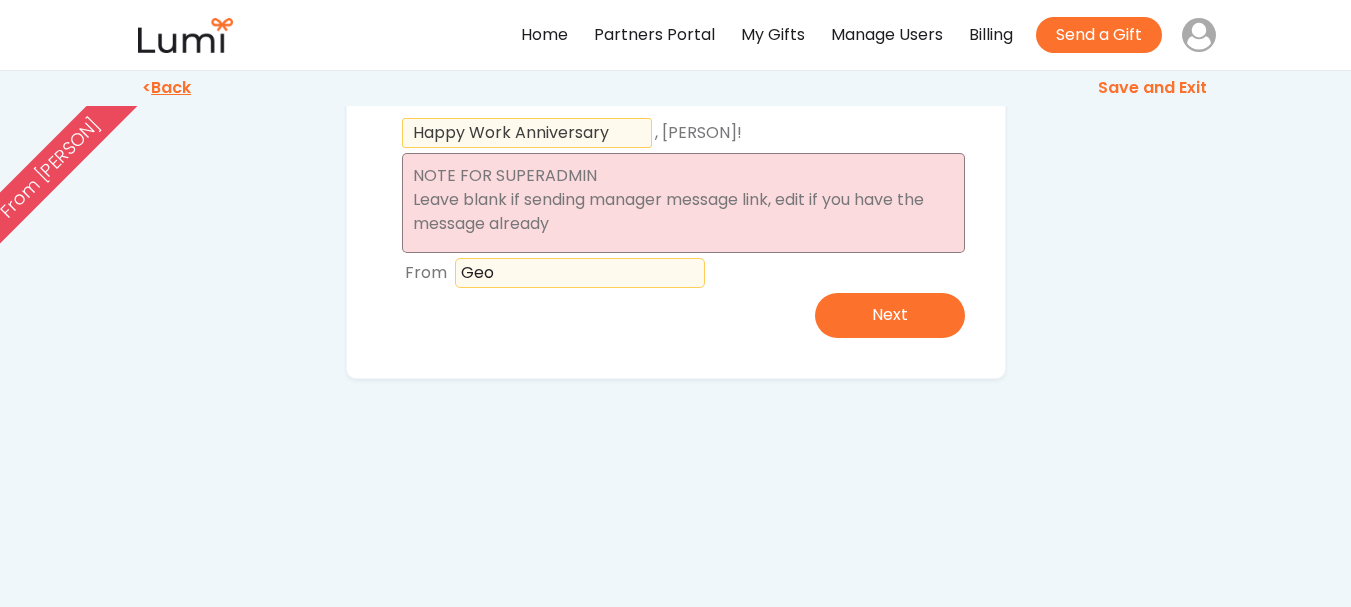 click at bounding box center (683, 203) 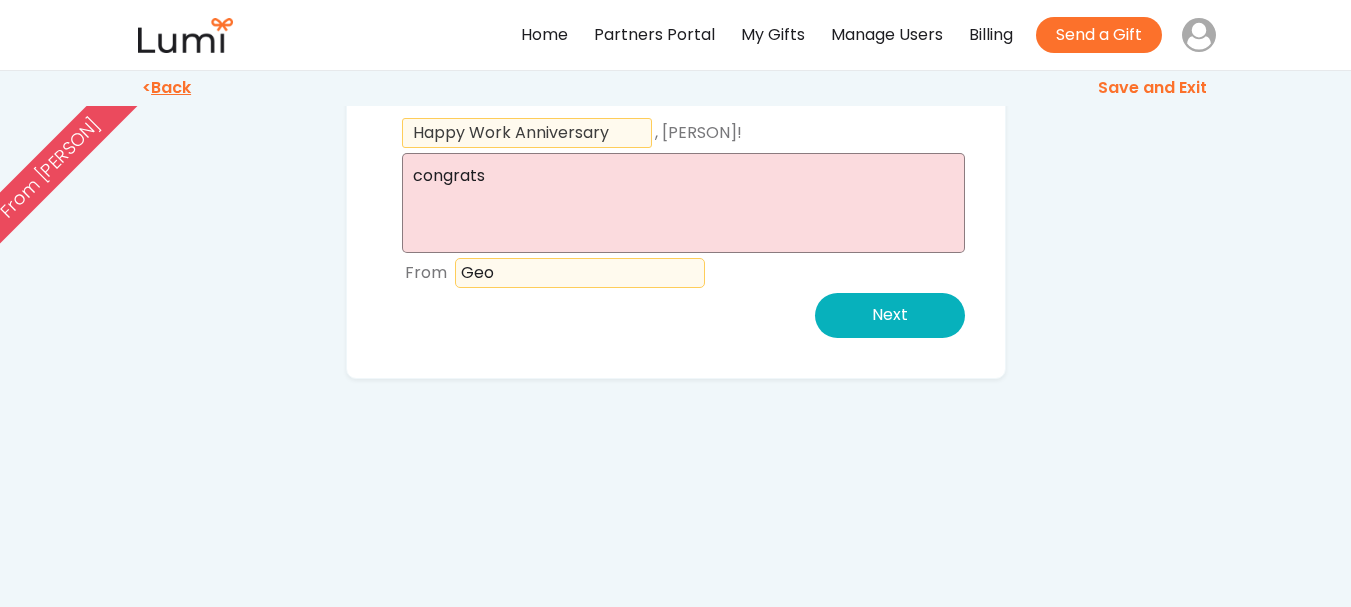 type on "congrats" 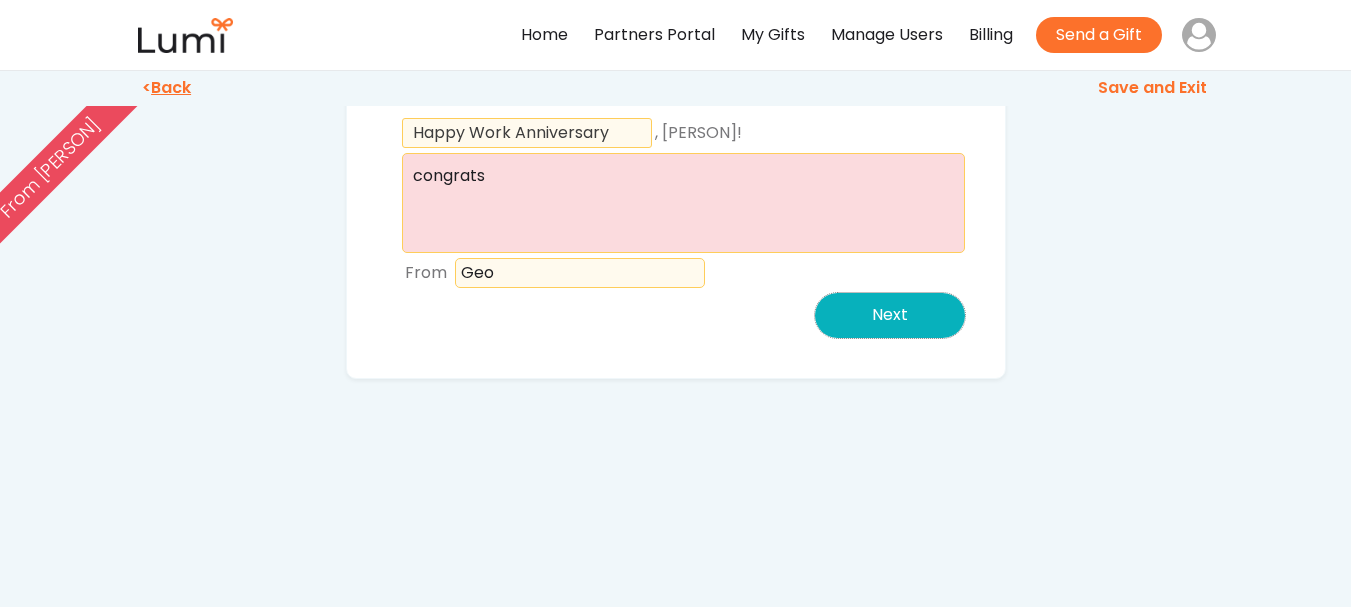 click on "Next" at bounding box center (890, 315) 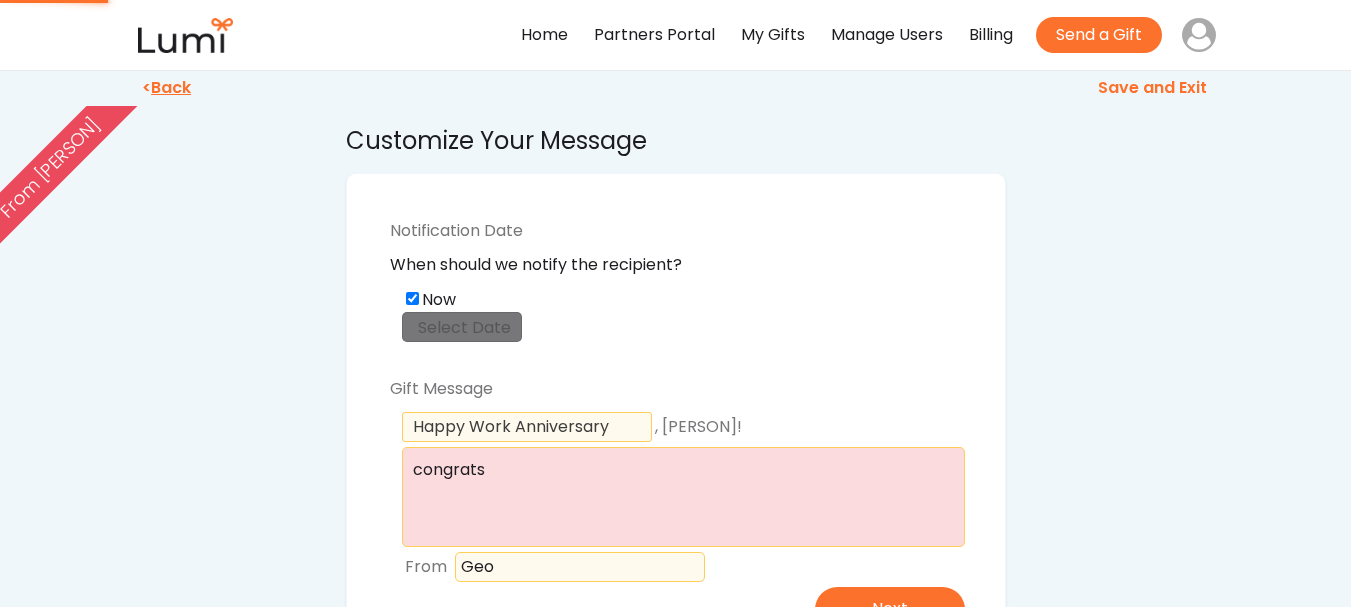 scroll, scrollTop: 0, scrollLeft: 0, axis: both 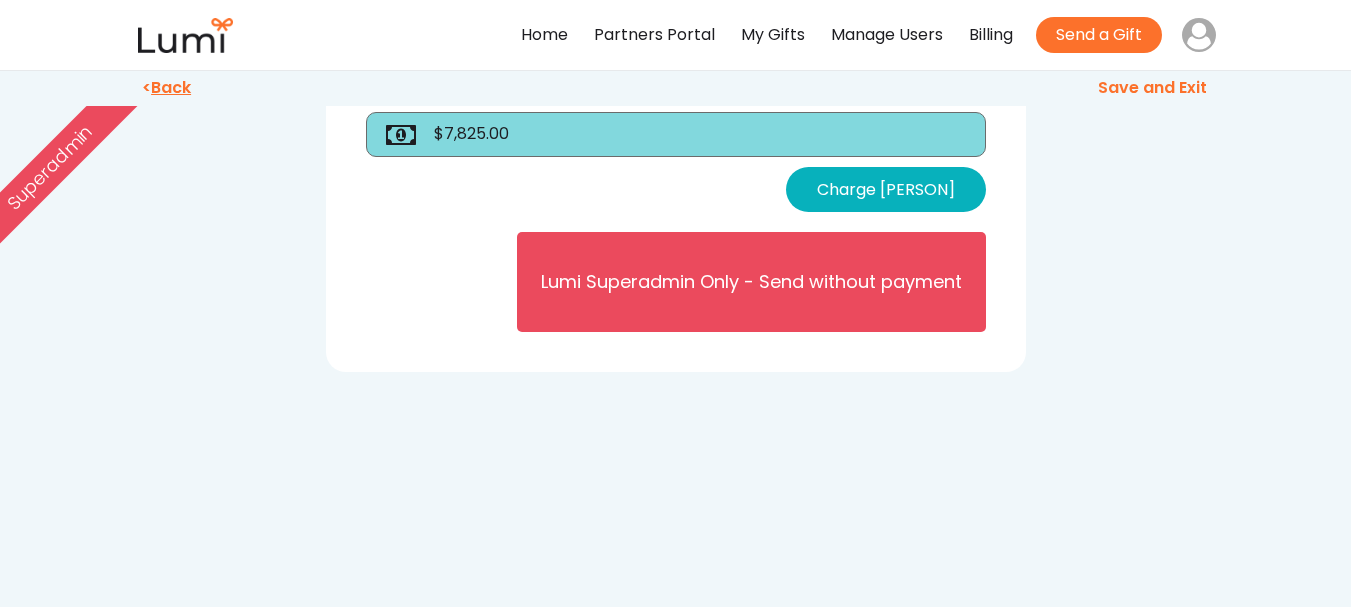 click on "Charge smk test_" at bounding box center (886, 189) 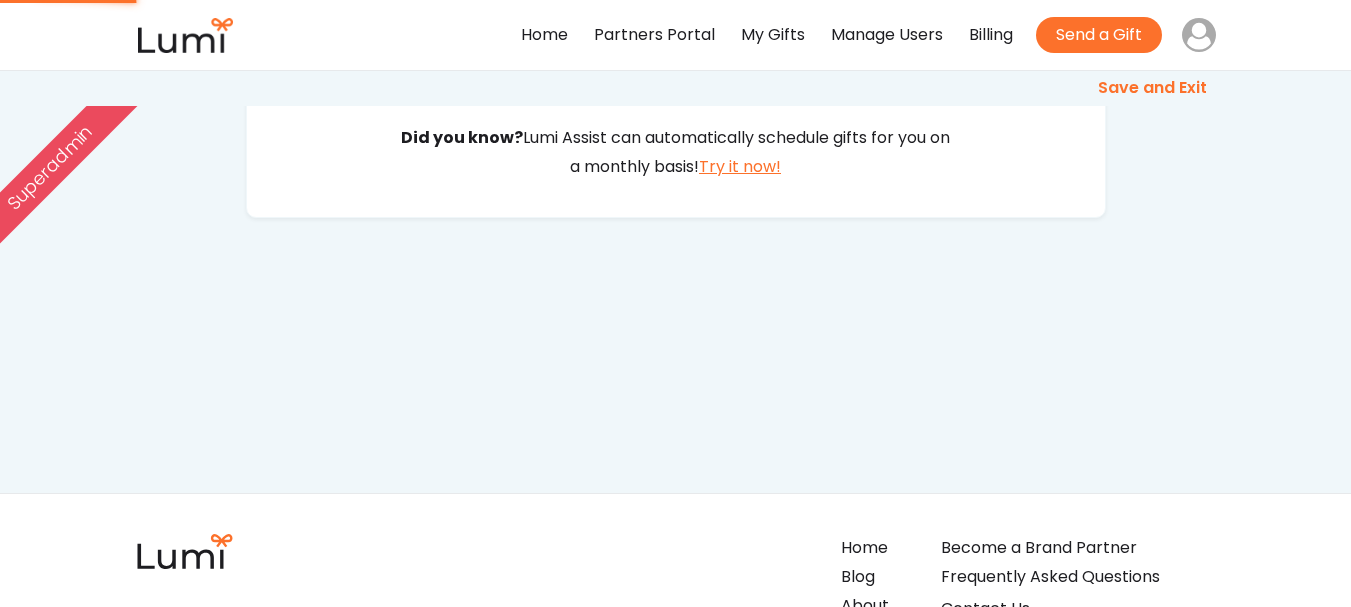 scroll, scrollTop: 0, scrollLeft: 0, axis: both 